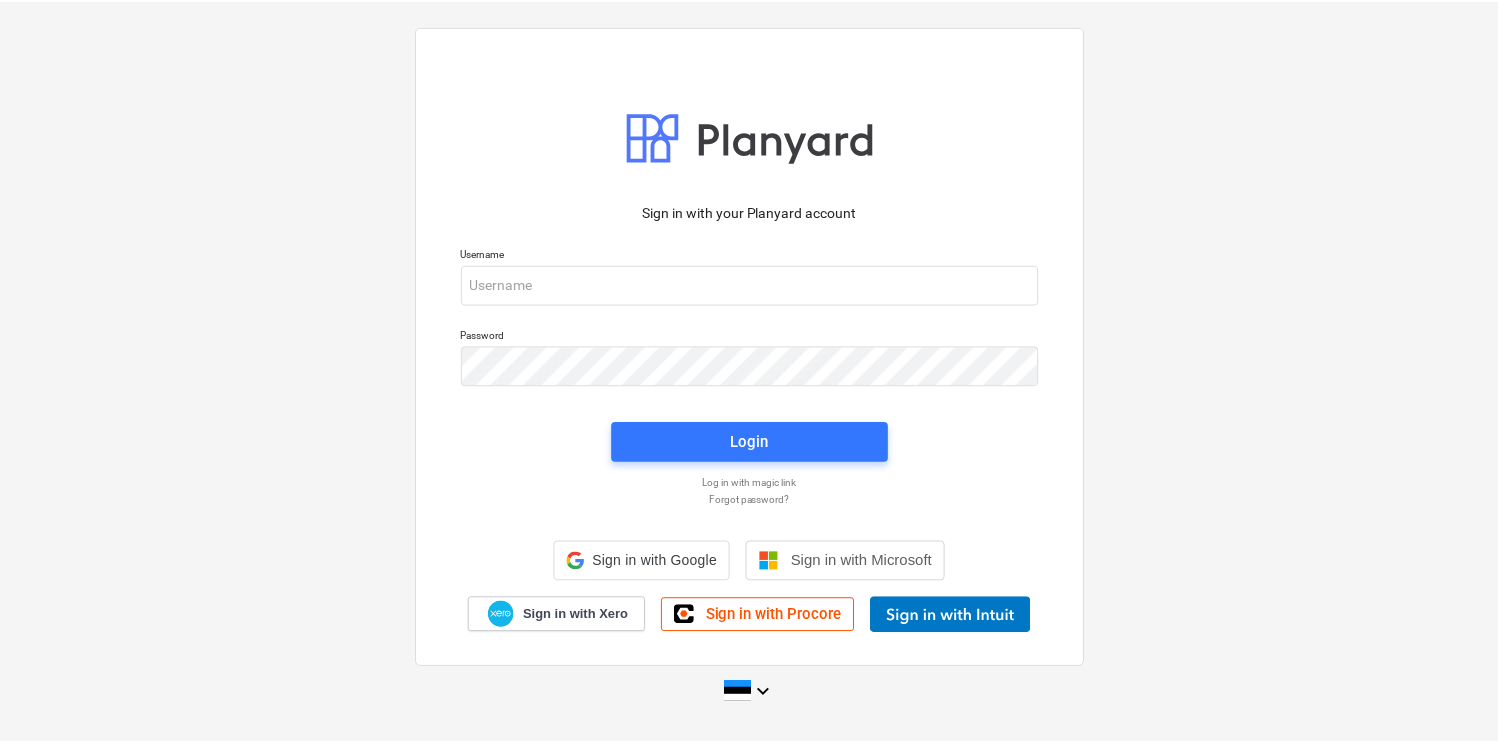 scroll, scrollTop: 0, scrollLeft: 0, axis: both 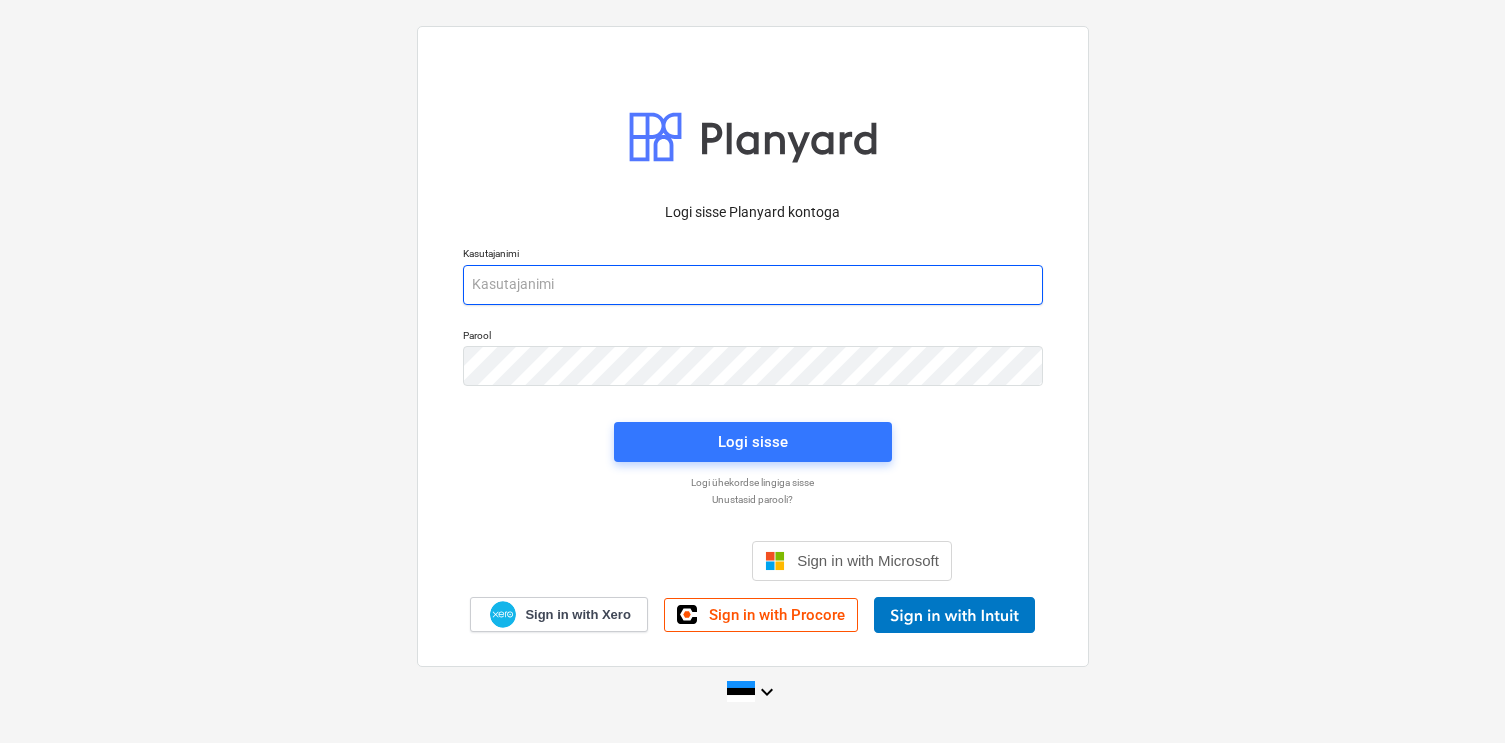 click at bounding box center (753, 285) 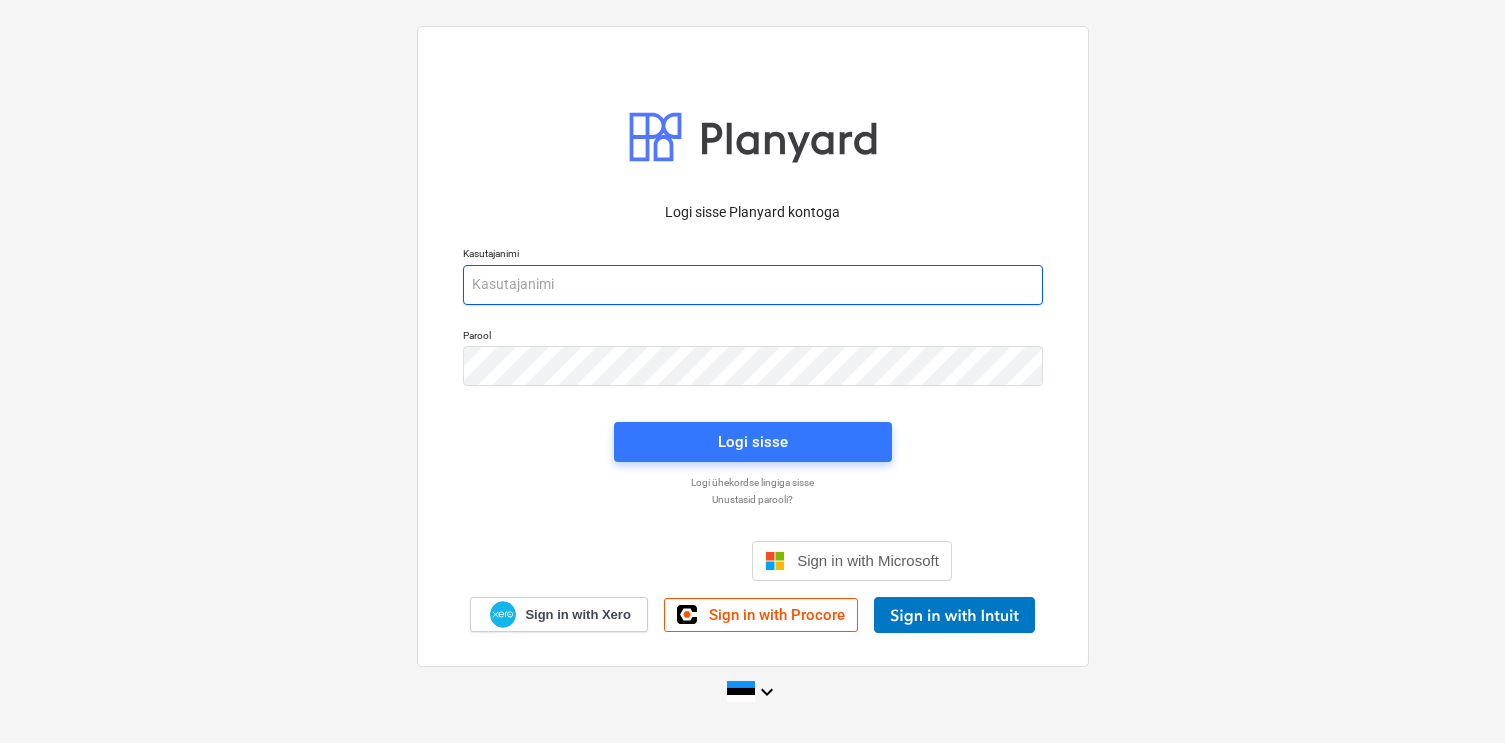 type on "[EMAIL_ADDRESS][DOMAIN_NAME]" 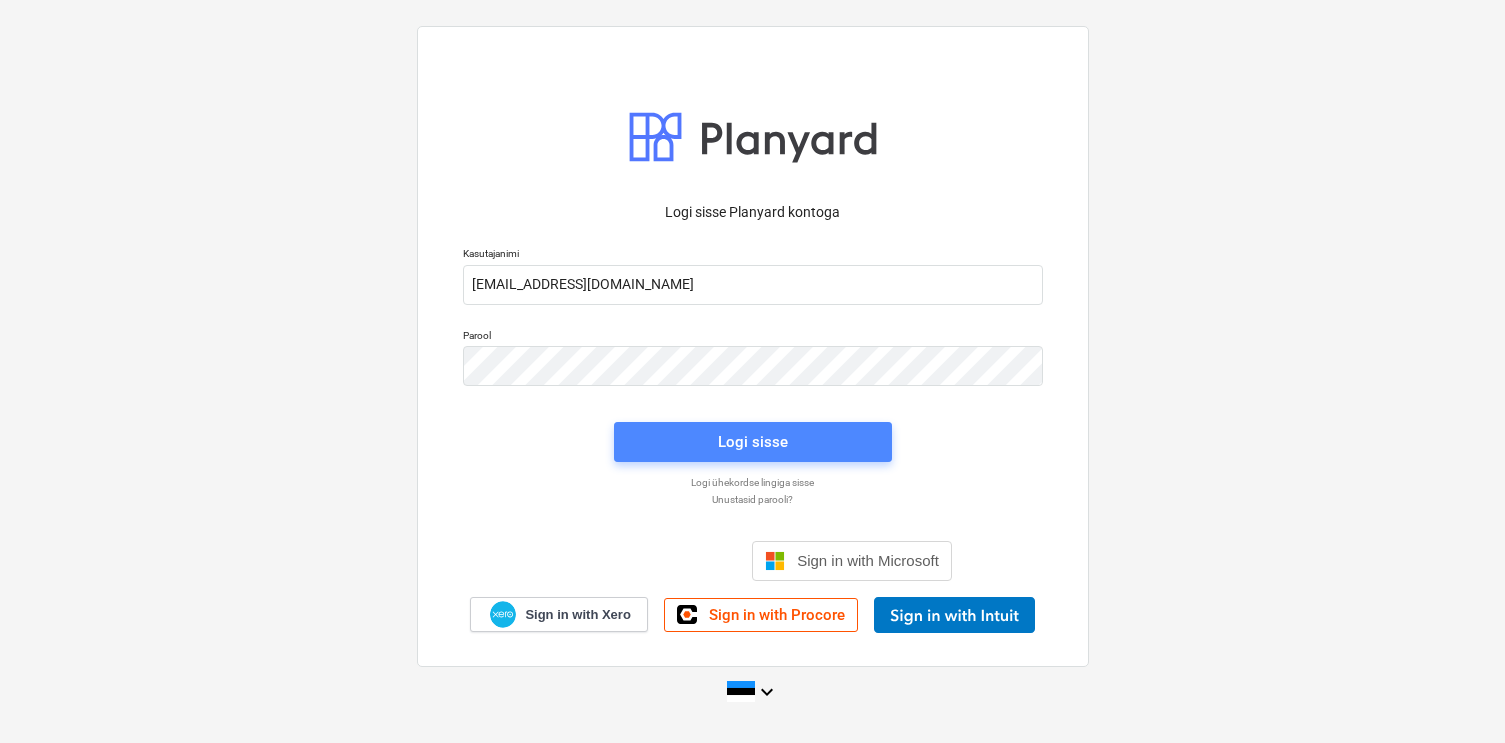 click on "Logi sisse" at bounding box center [753, 442] 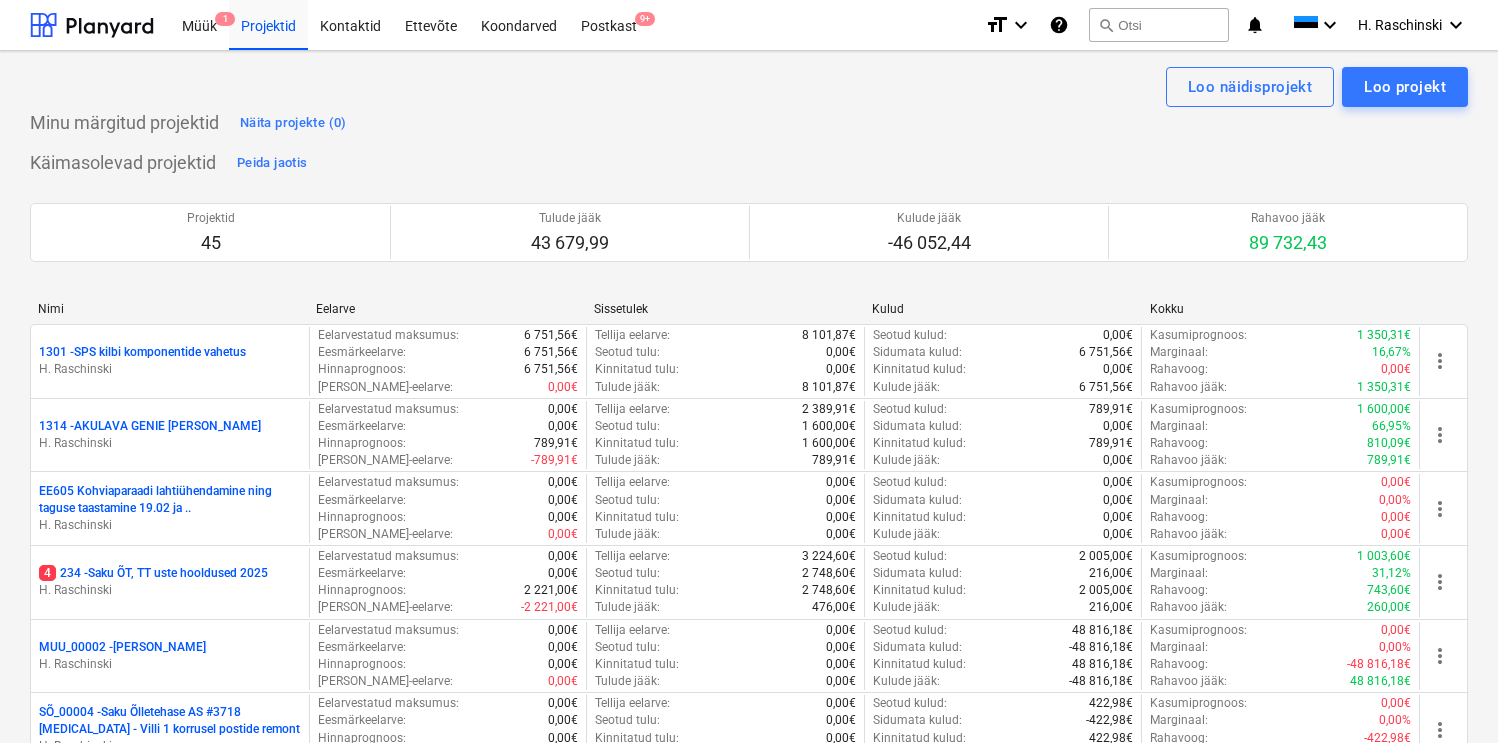scroll, scrollTop: 2034, scrollLeft: 0, axis: vertical 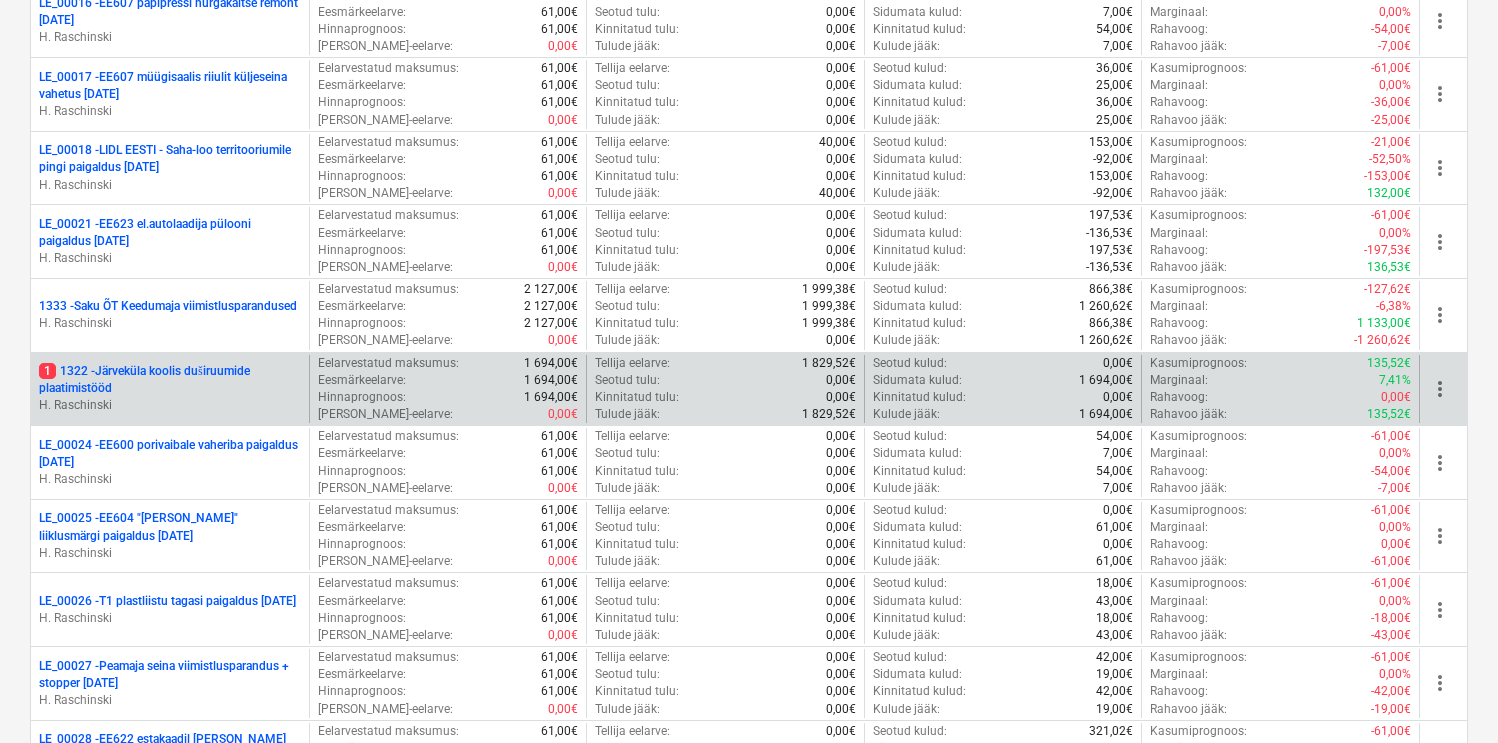 click on "1  1322 -  Järveküla koolis duširuumide plaatimistööd" at bounding box center [170, 380] 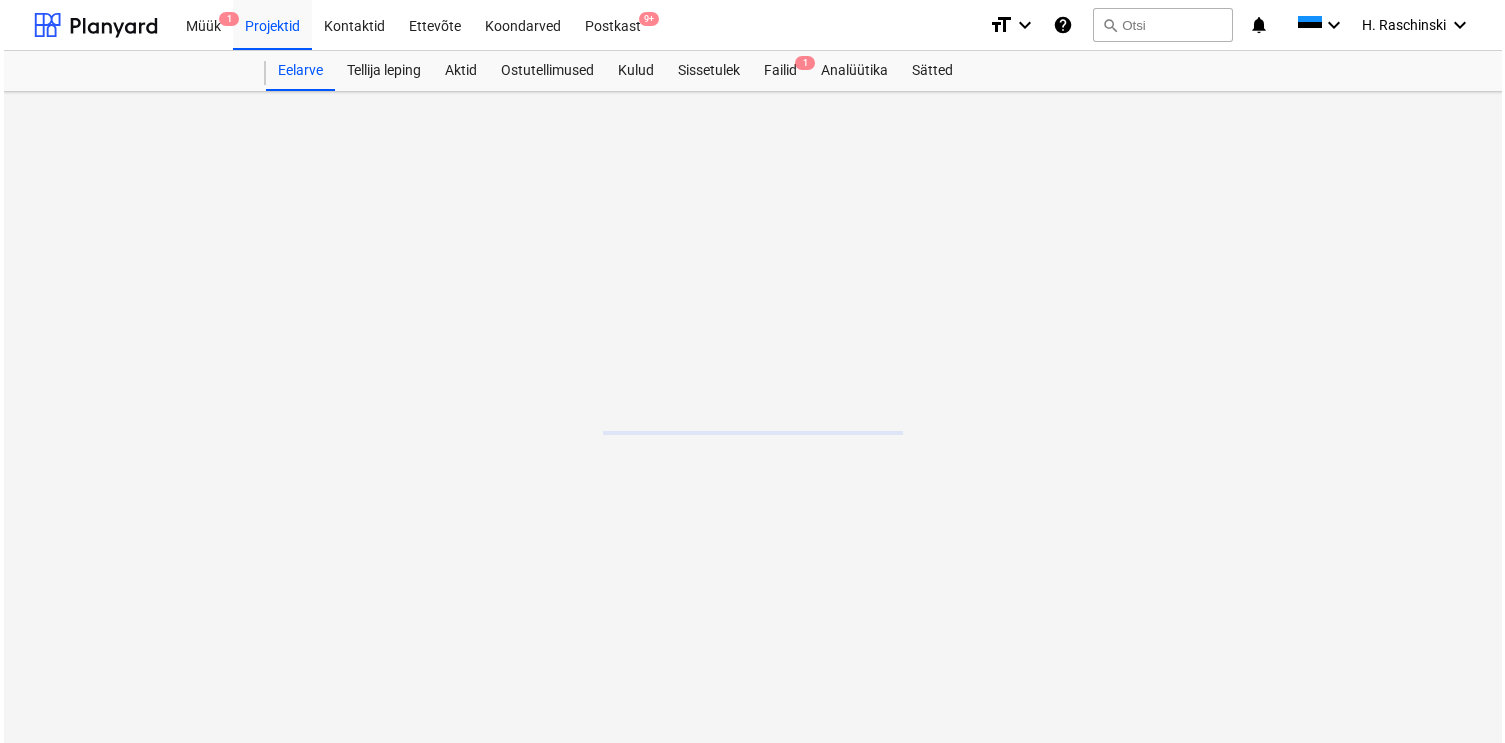 scroll, scrollTop: 0, scrollLeft: 0, axis: both 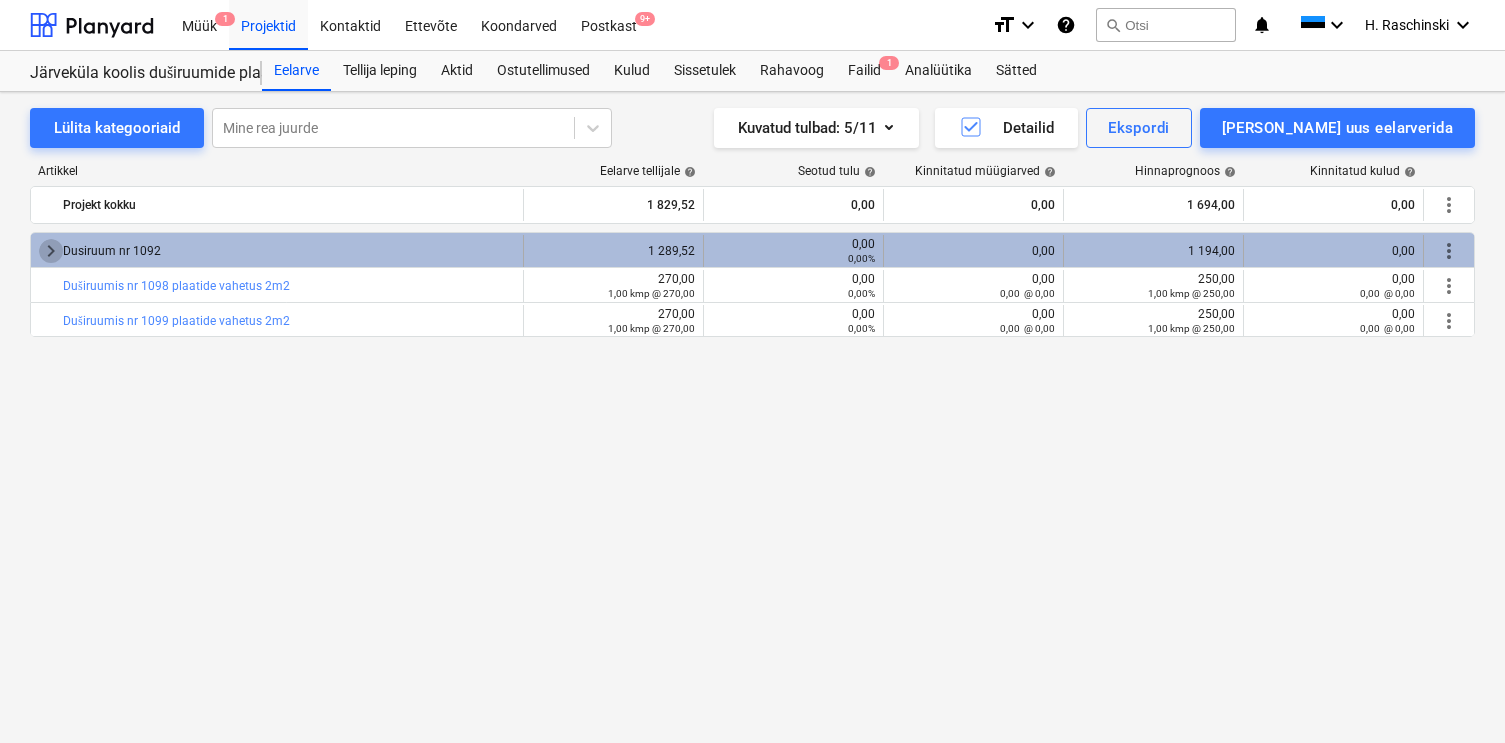 click on "keyboard_arrow_right" at bounding box center (51, 251) 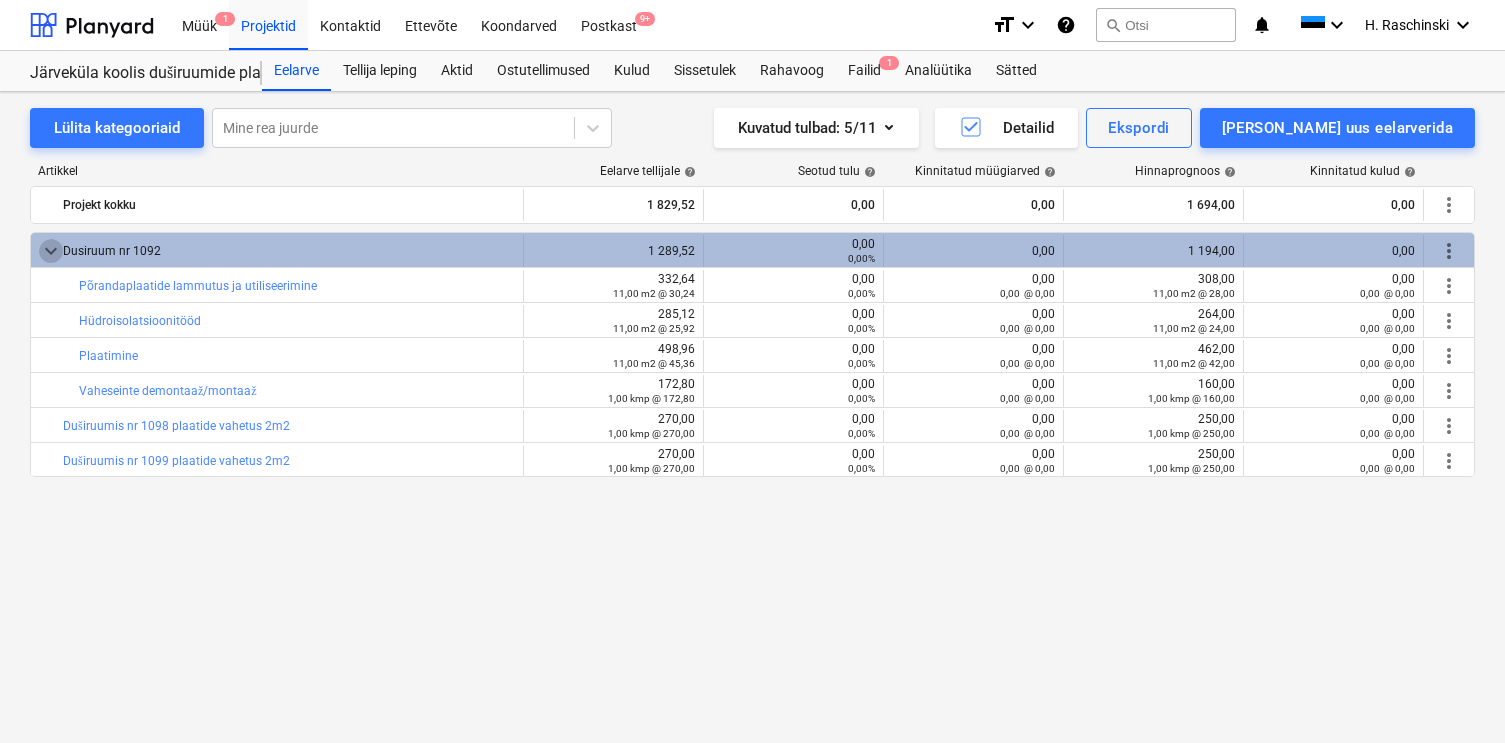click on "keyboard_arrow_down" at bounding box center [51, 251] 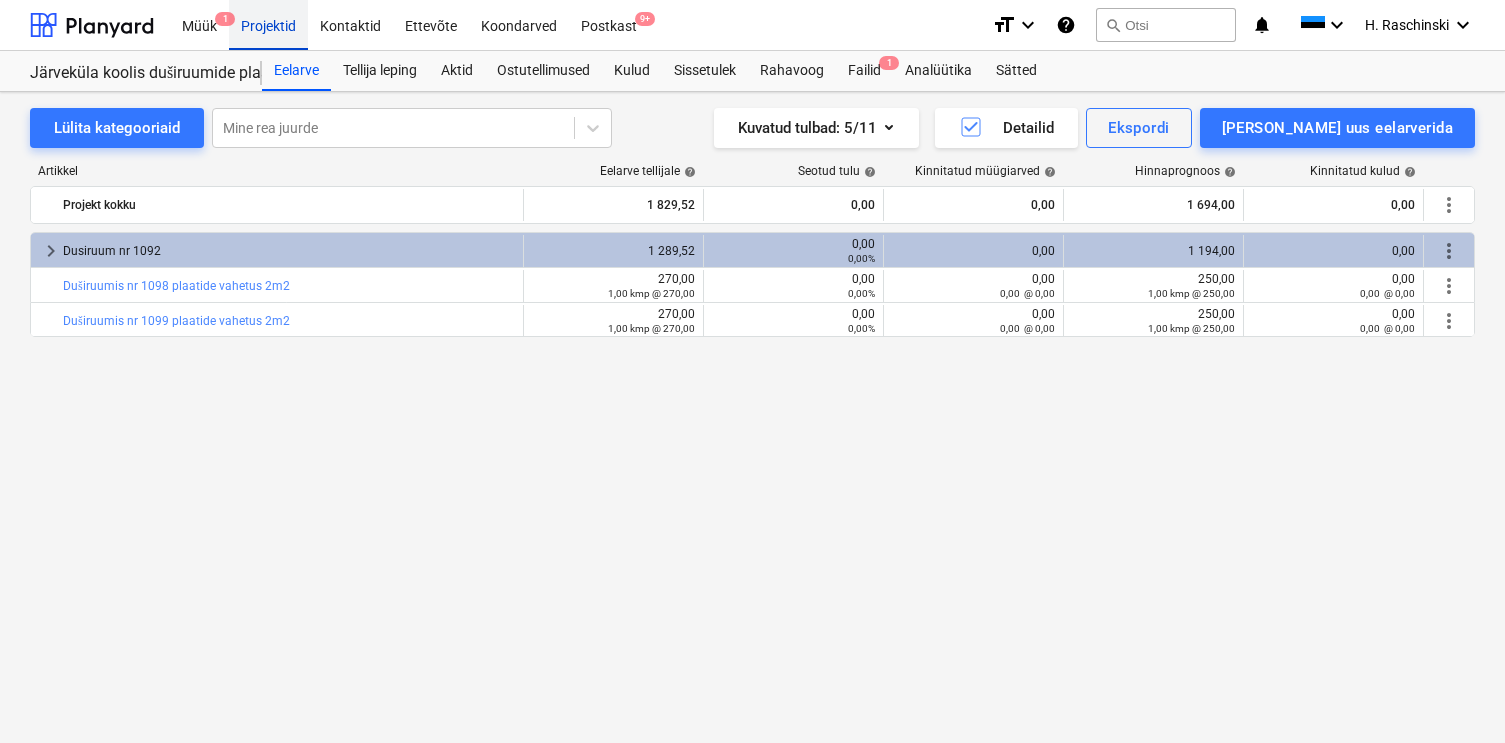 click on "Projektid" at bounding box center [268, 24] 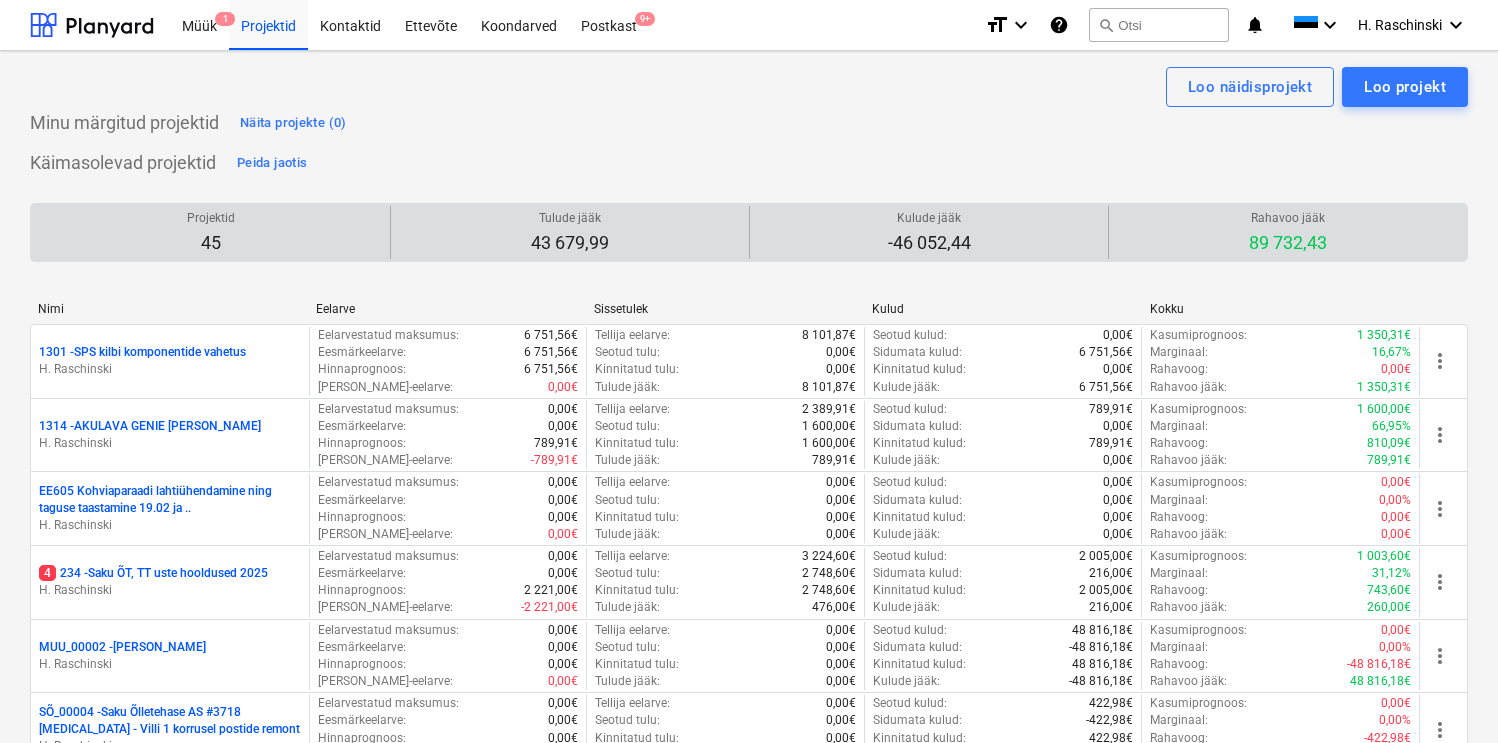 drag, startPoint x: 309, startPoint y: 333, endPoint x: 309, endPoint y: 213, distance: 120 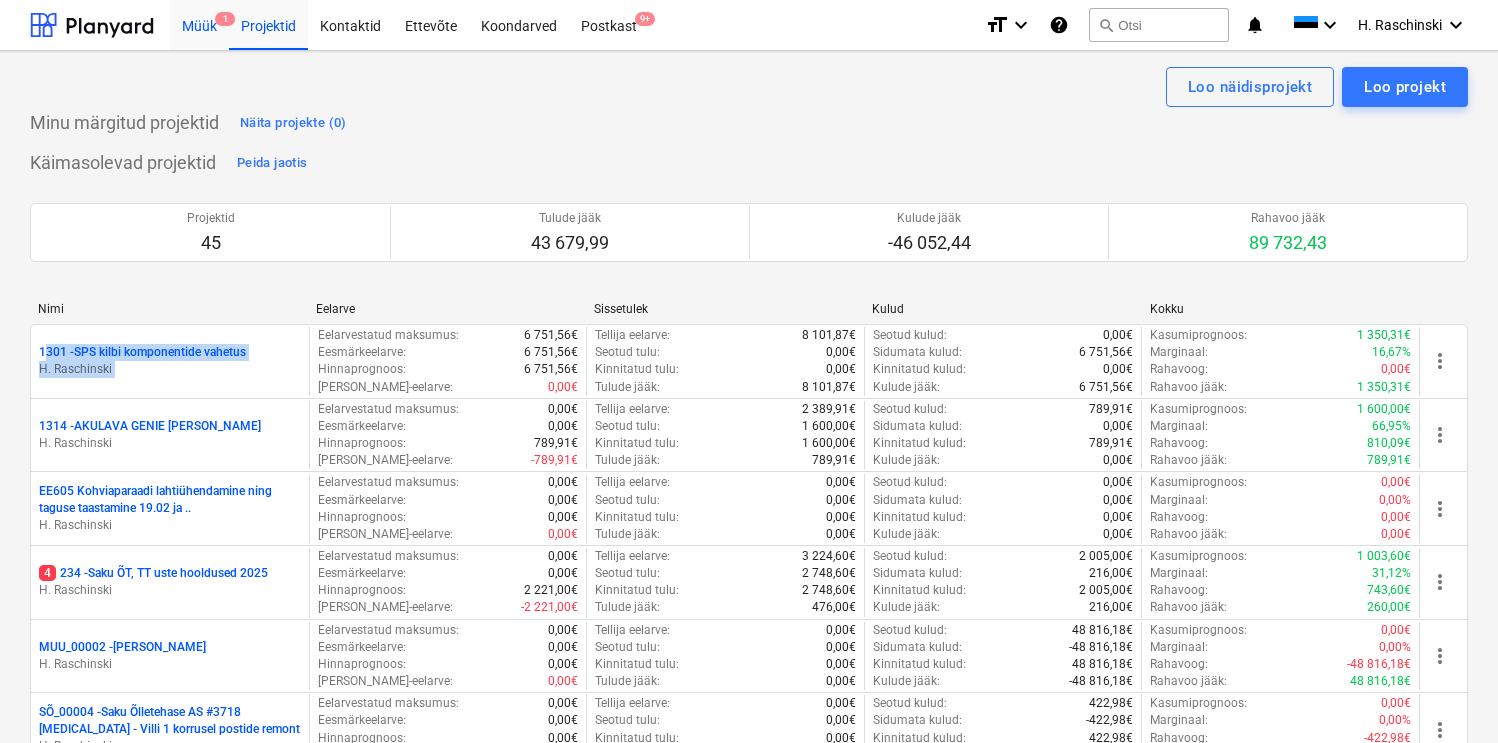 click on "Müük 1" at bounding box center [199, 24] 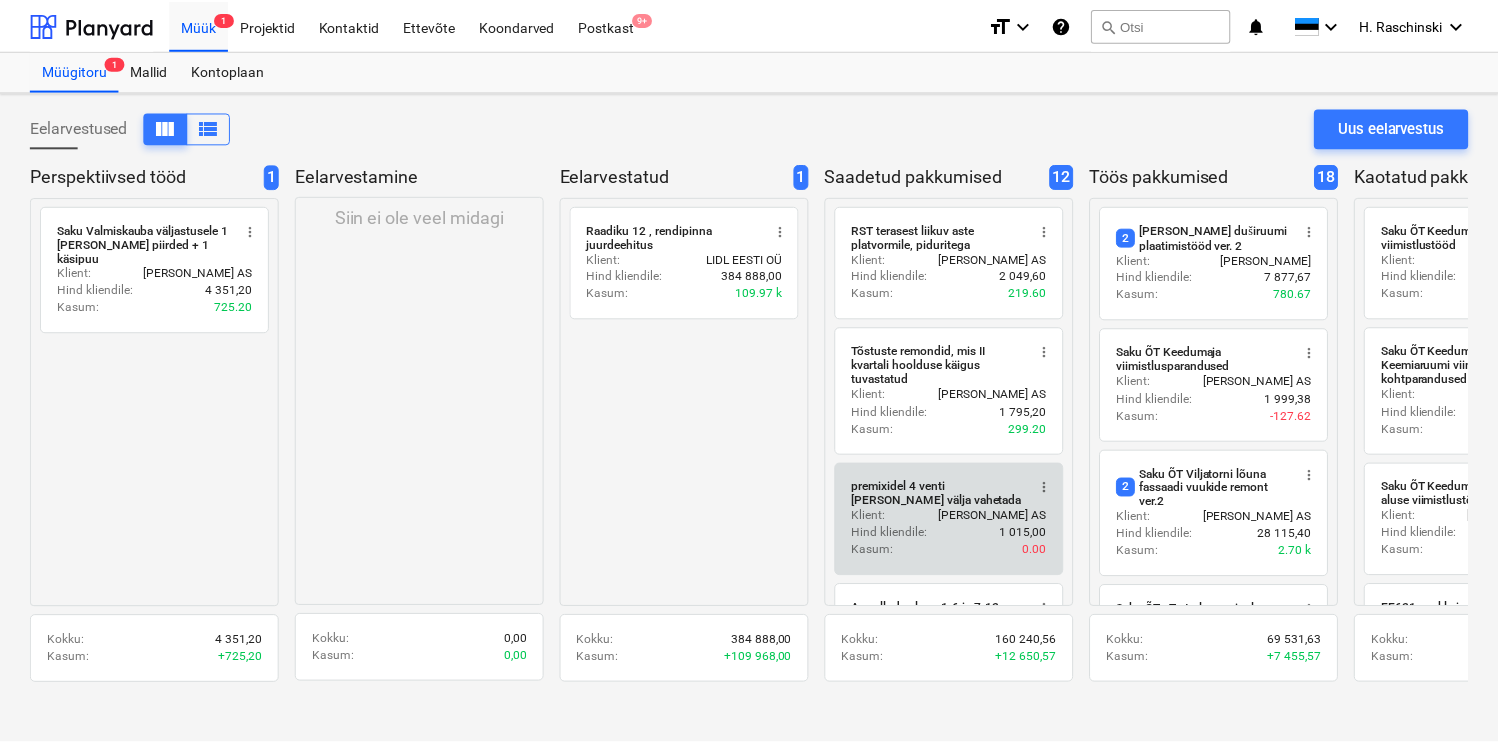 scroll, scrollTop: 818, scrollLeft: 0, axis: vertical 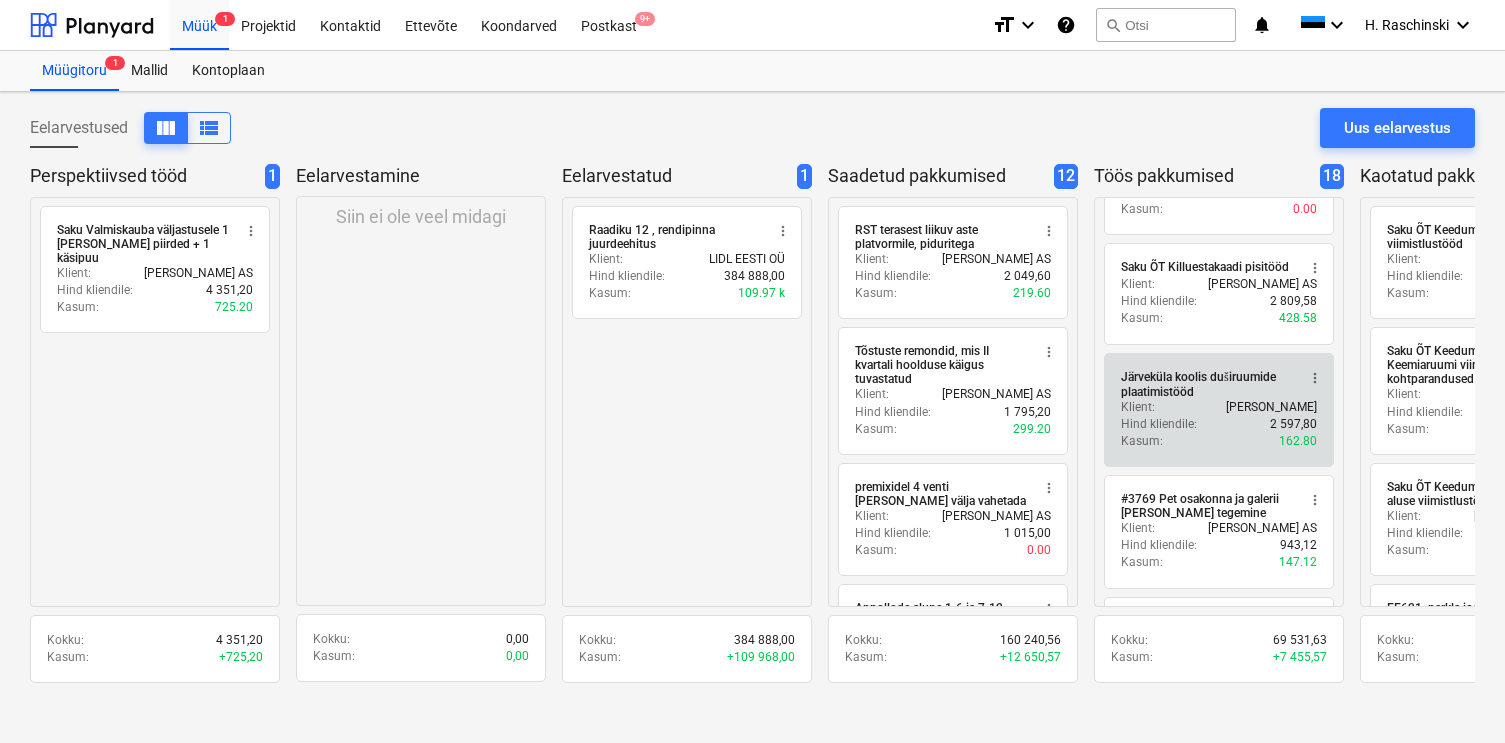 click on "Järveküla koolis duširuumide plaatimistööd" at bounding box center [1208, 384] 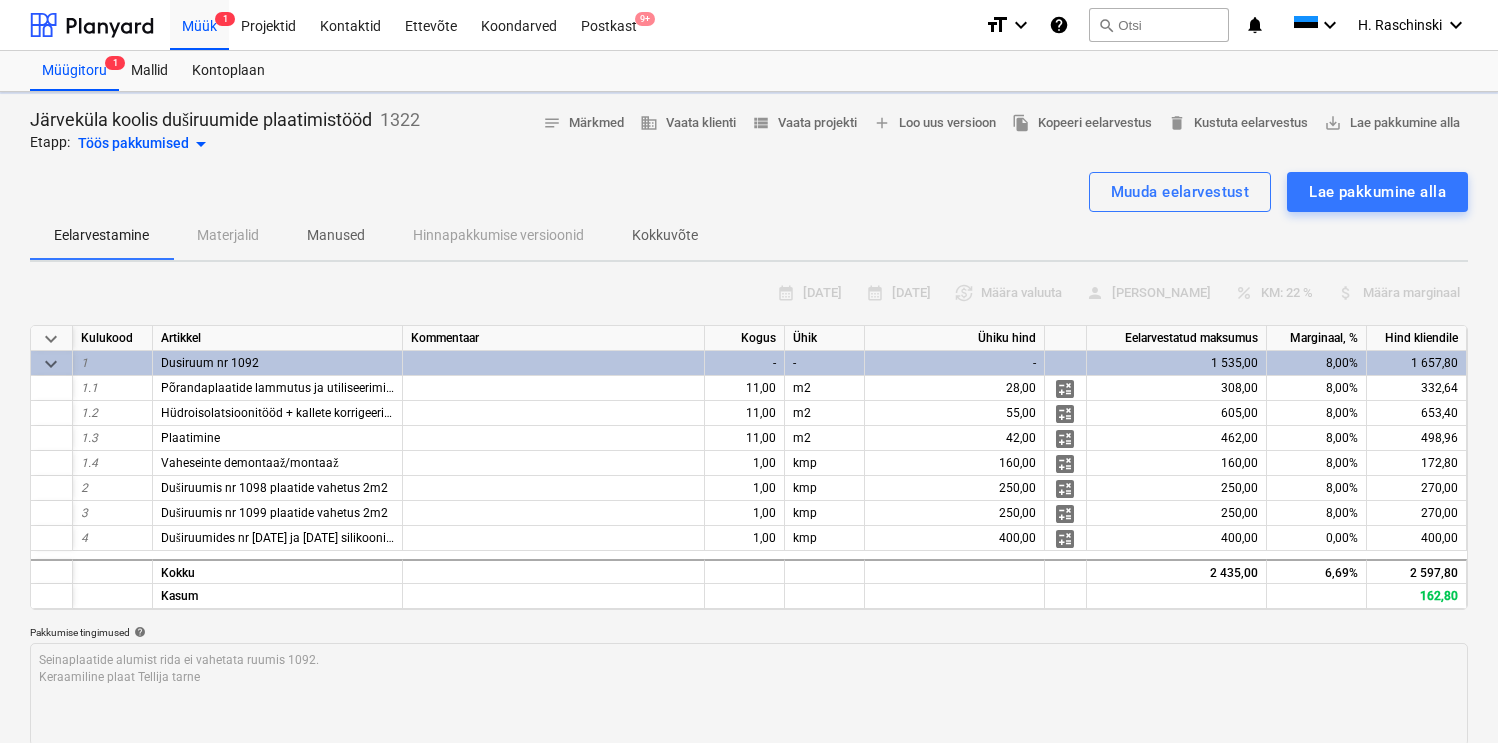 type on "x" 